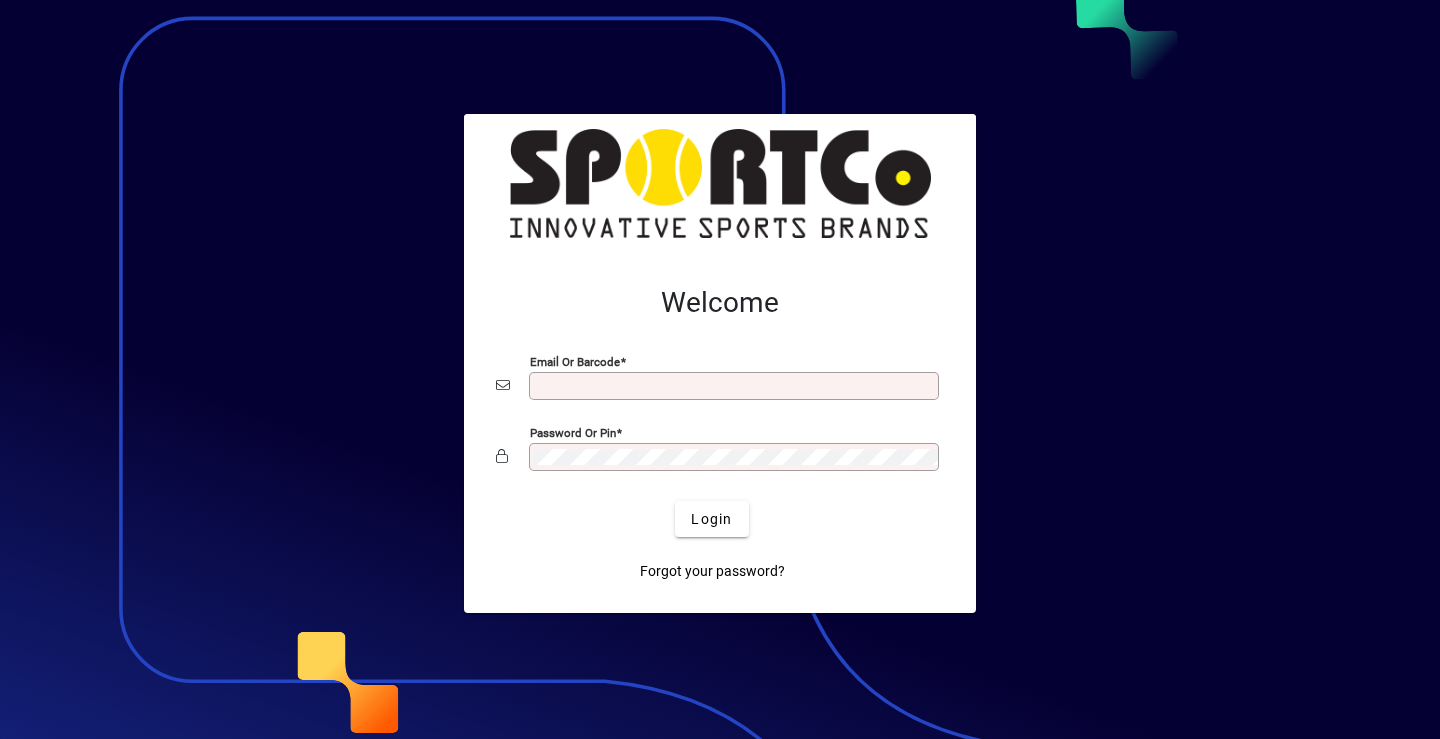 scroll, scrollTop: 0, scrollLeft: 0, axis: both 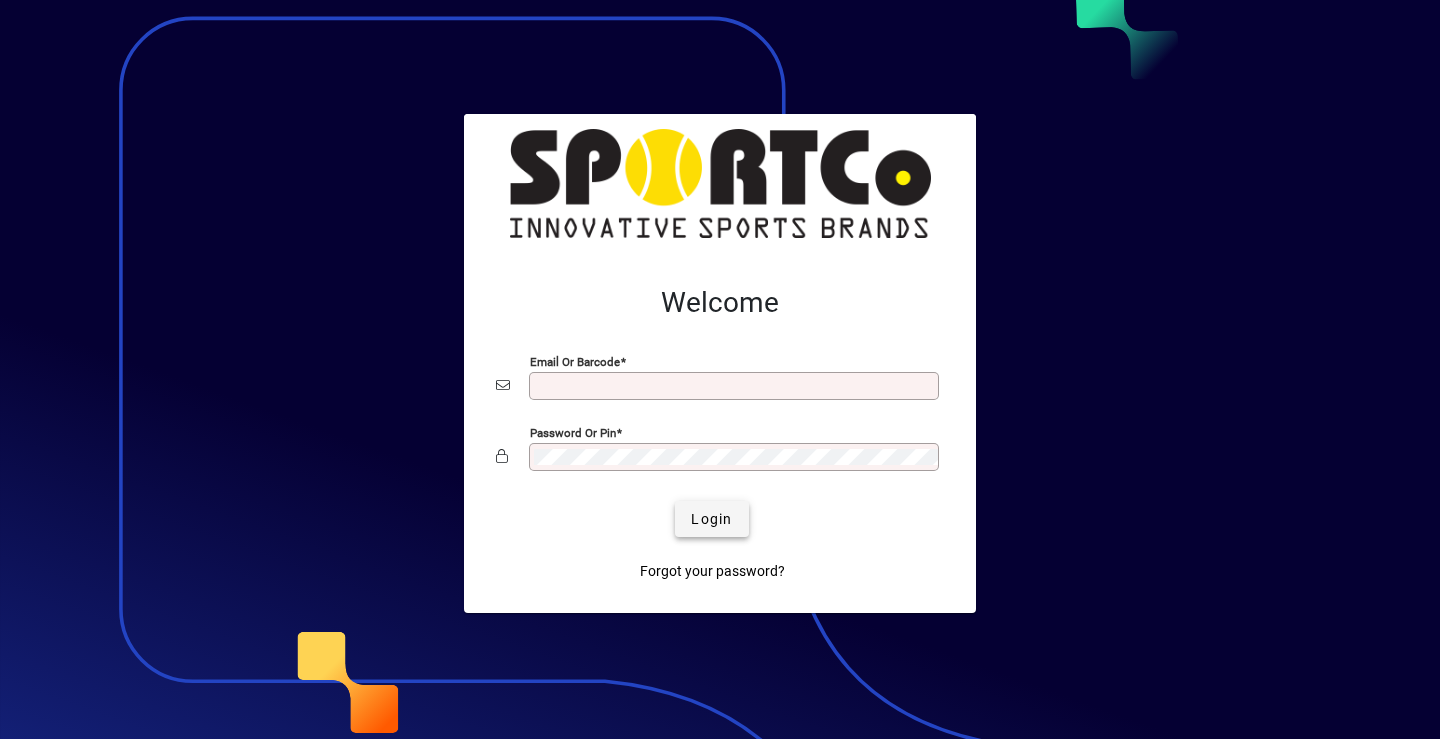 type on "**********" 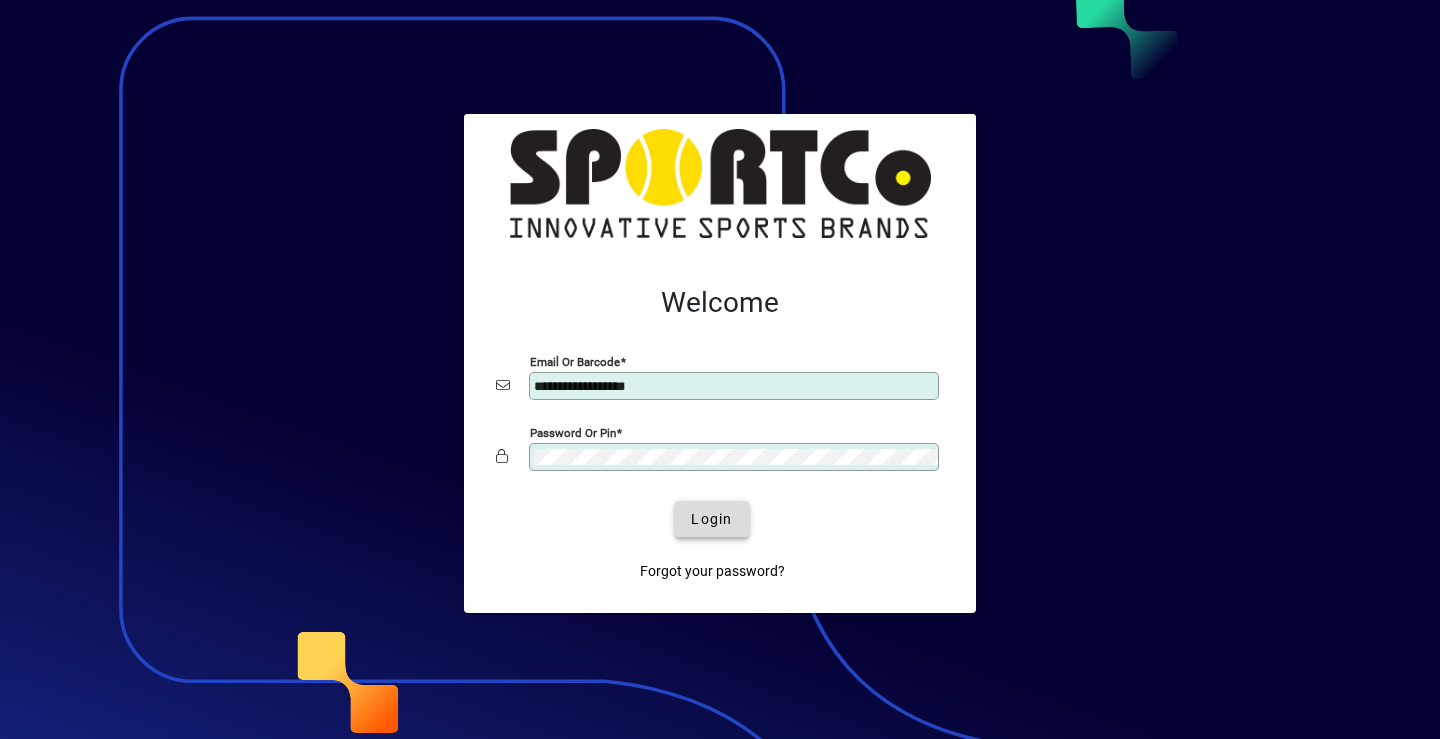 click on "Login" 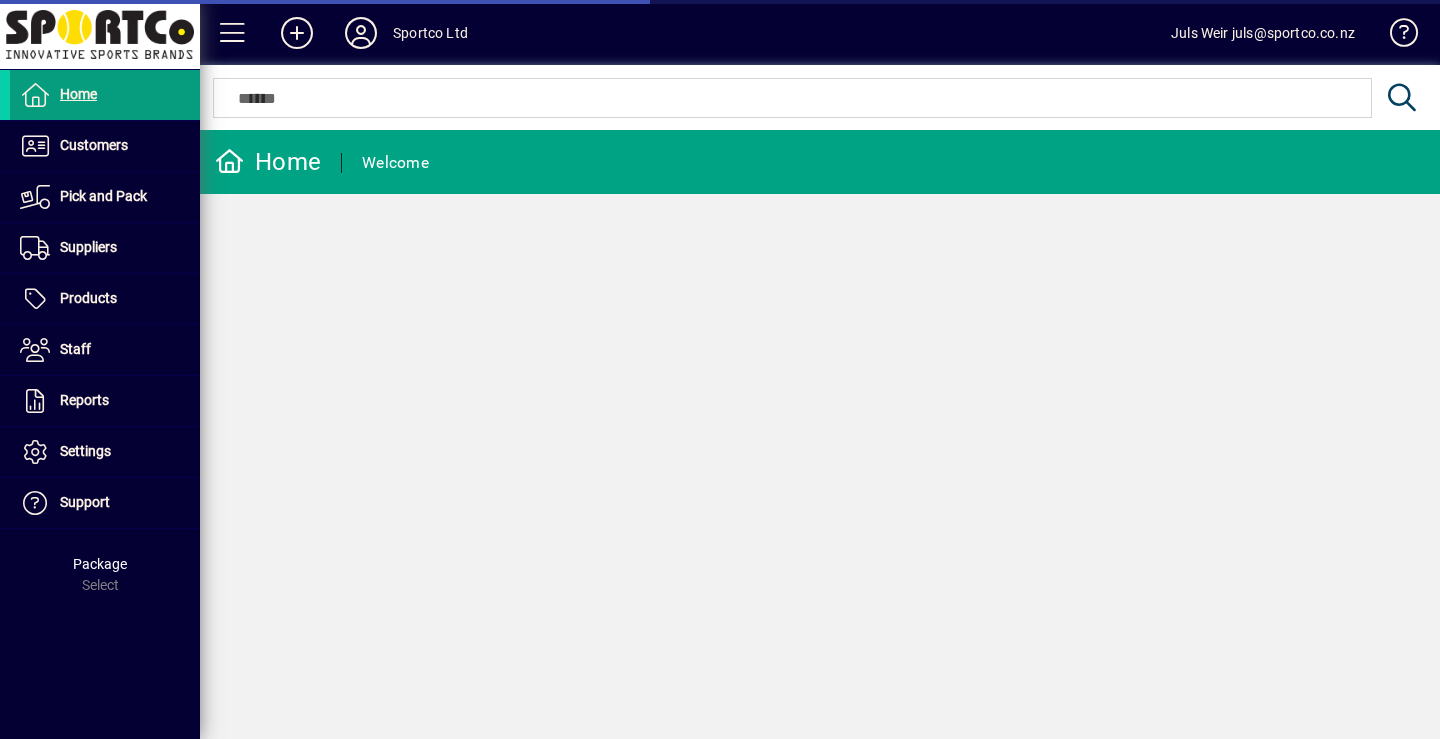 scroll, scrollTop: 0, scrollLeft: 0, axis: both 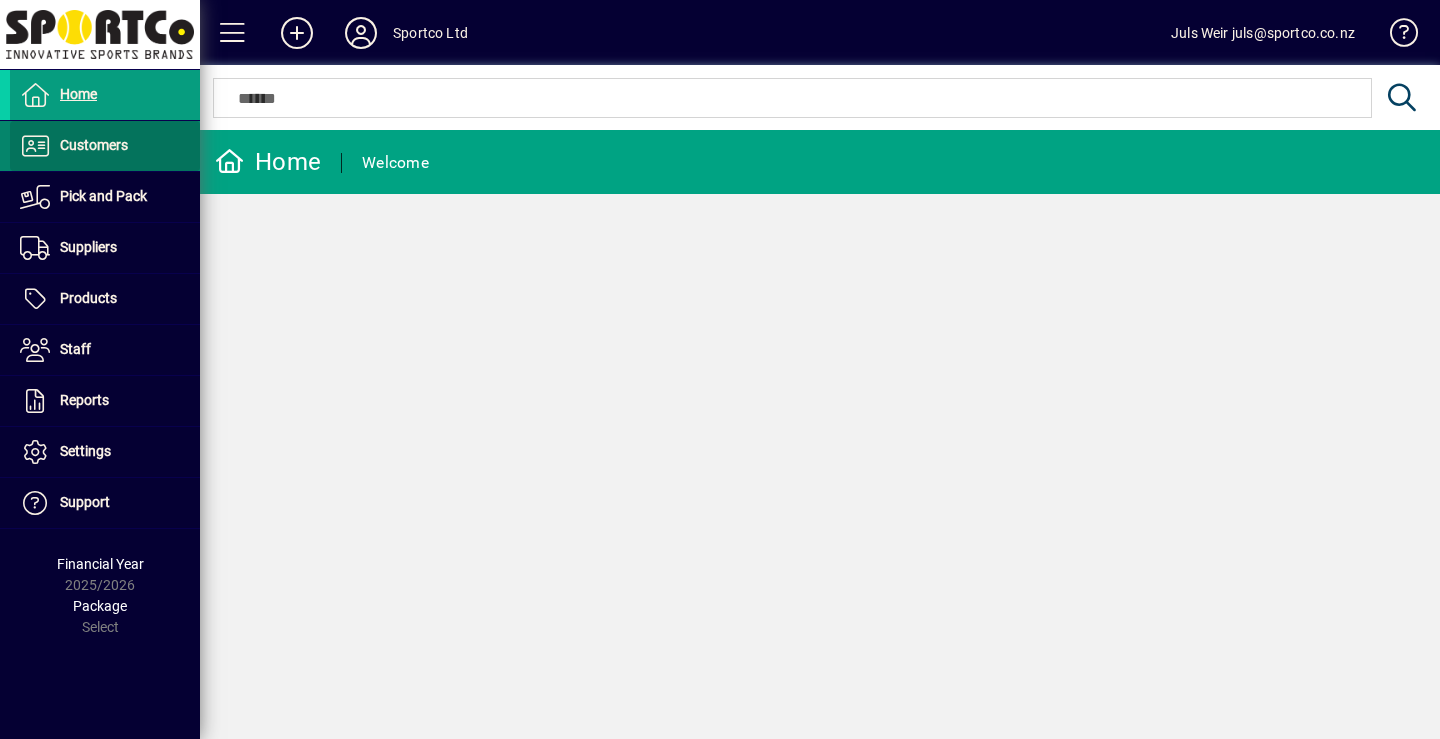 click on "Customers" at bounding box center (94, 145) 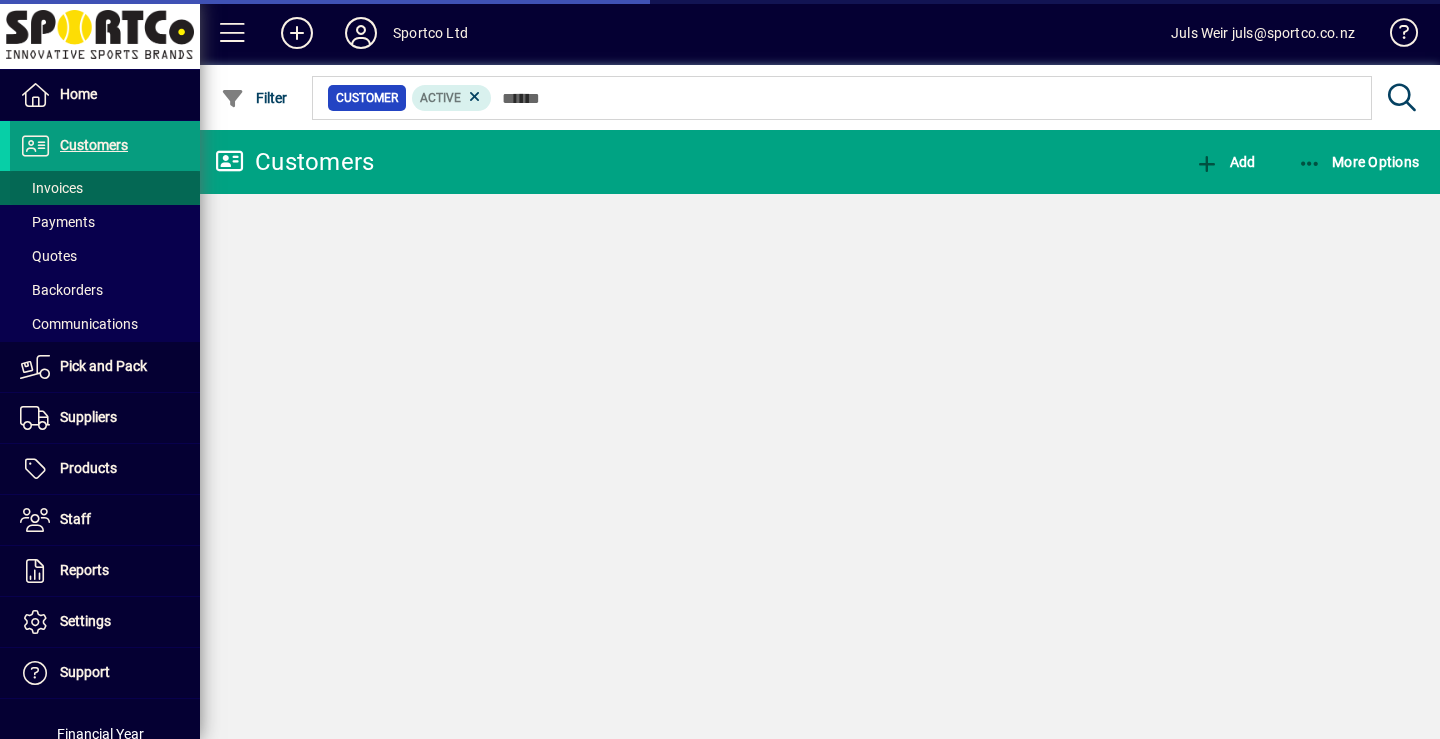 click on "Invoices" at bounding box center [51, 188] 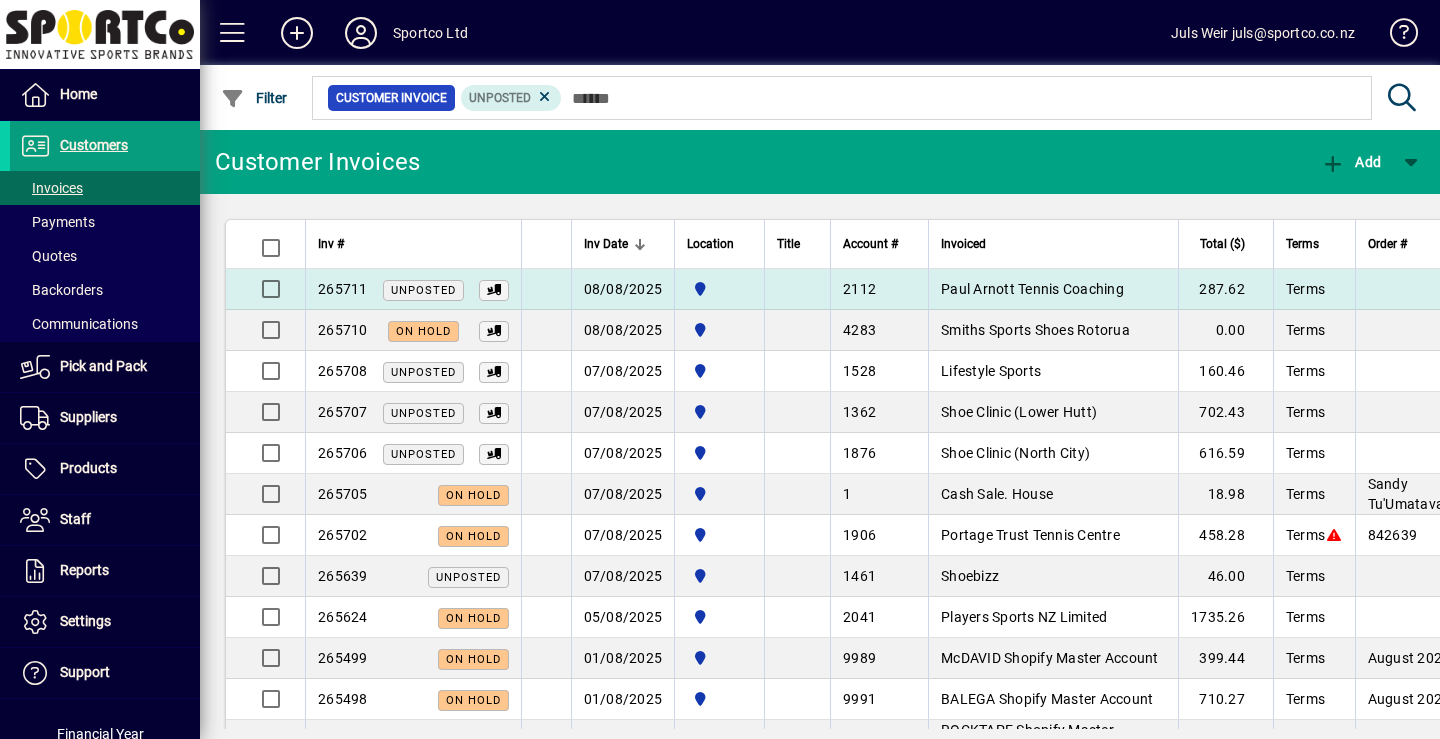 click on "Paul Arnott Tennis Coaching" at bounding box center (1032, 289) 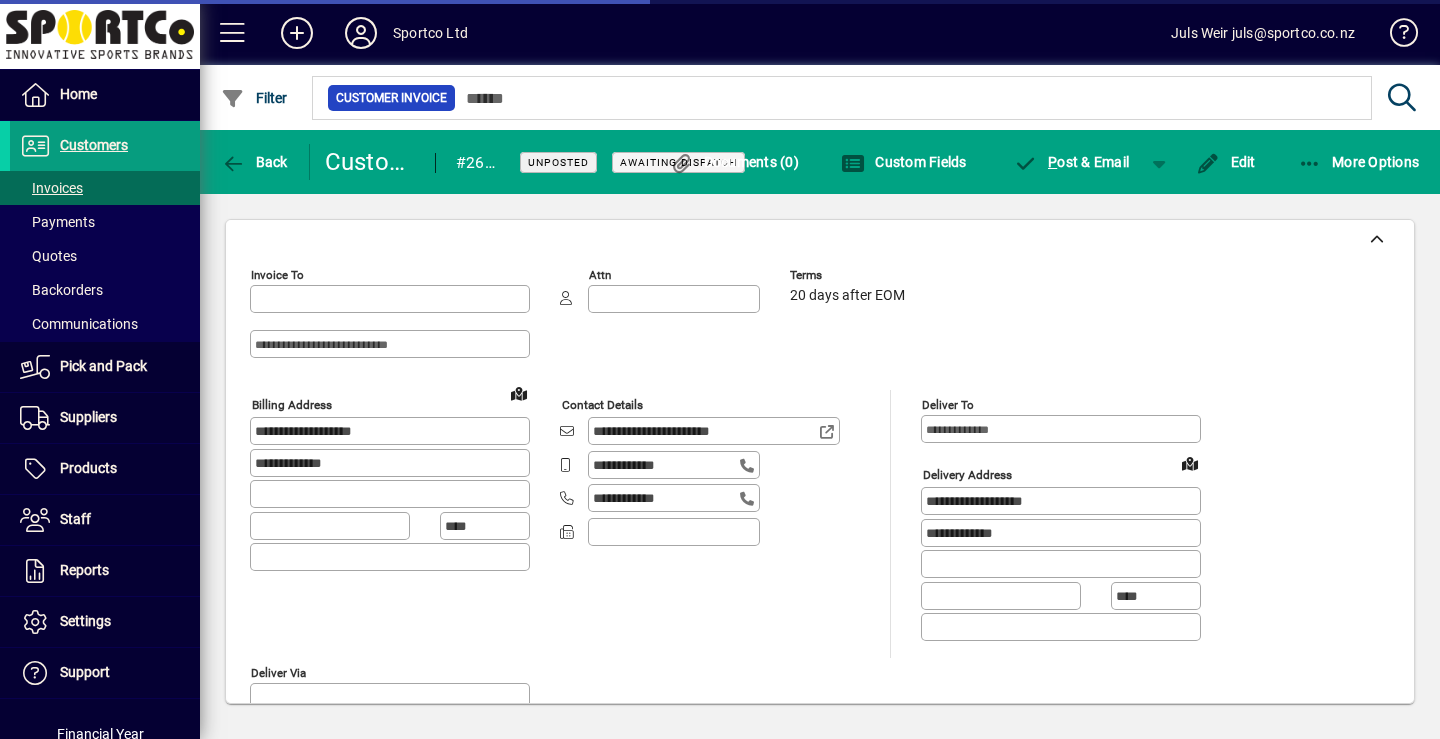 type on "**********" 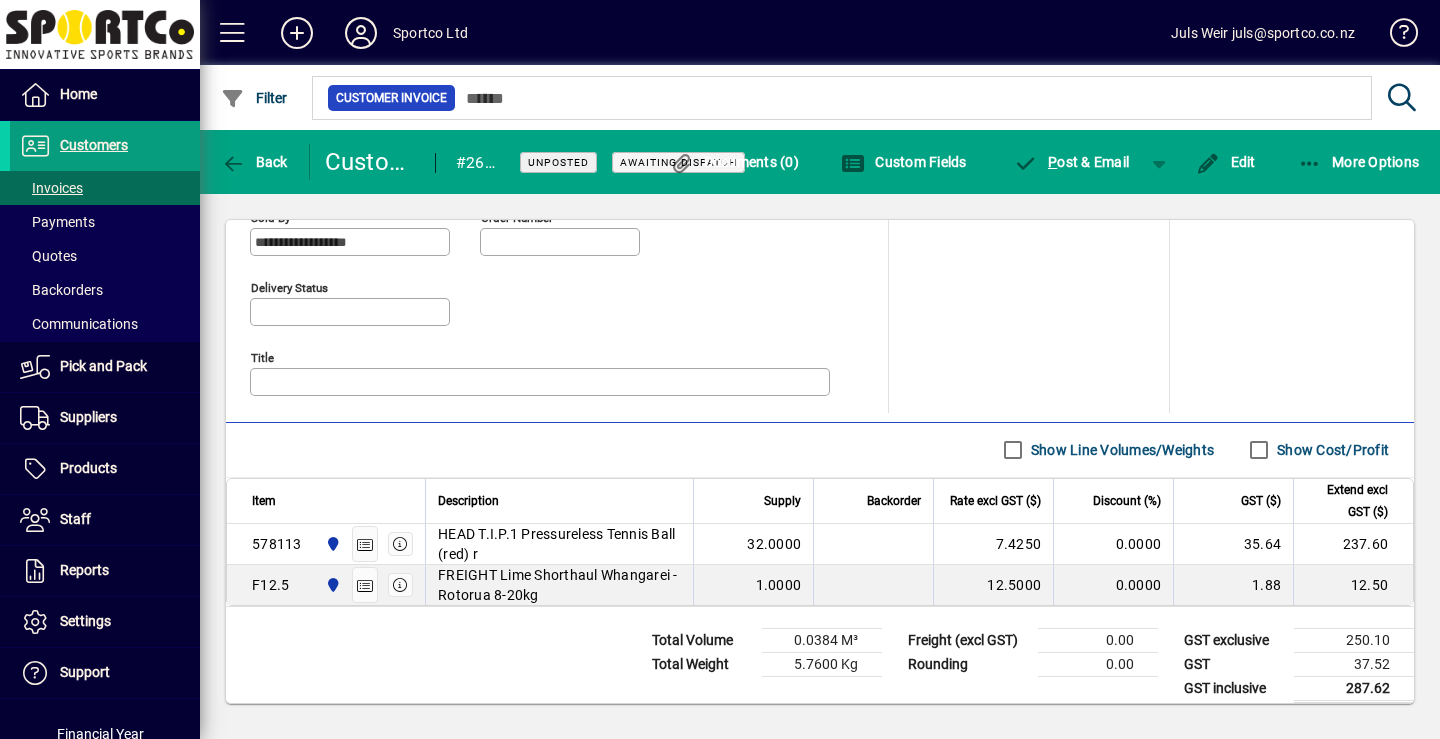 scroll, scrollTop: 941, scrollLeft: 0, axis: vertical 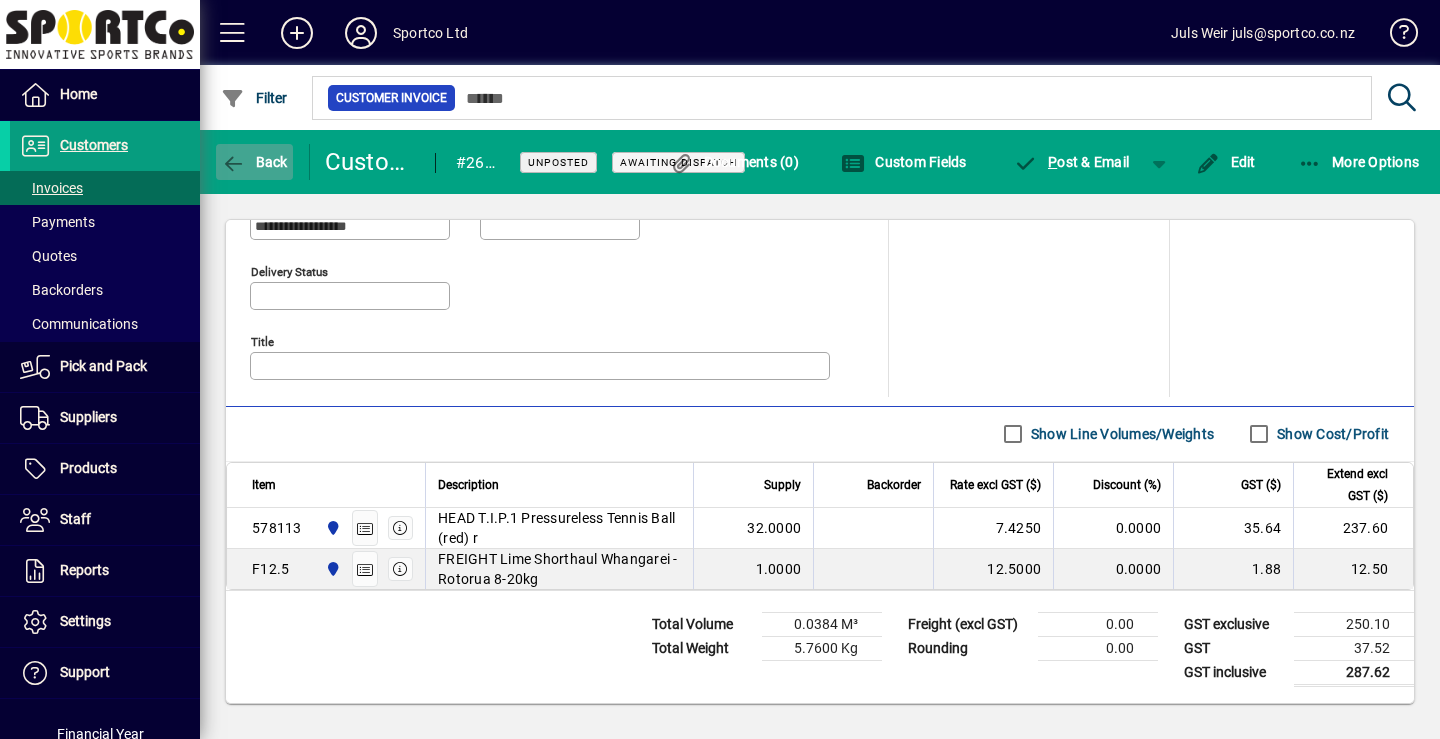 click 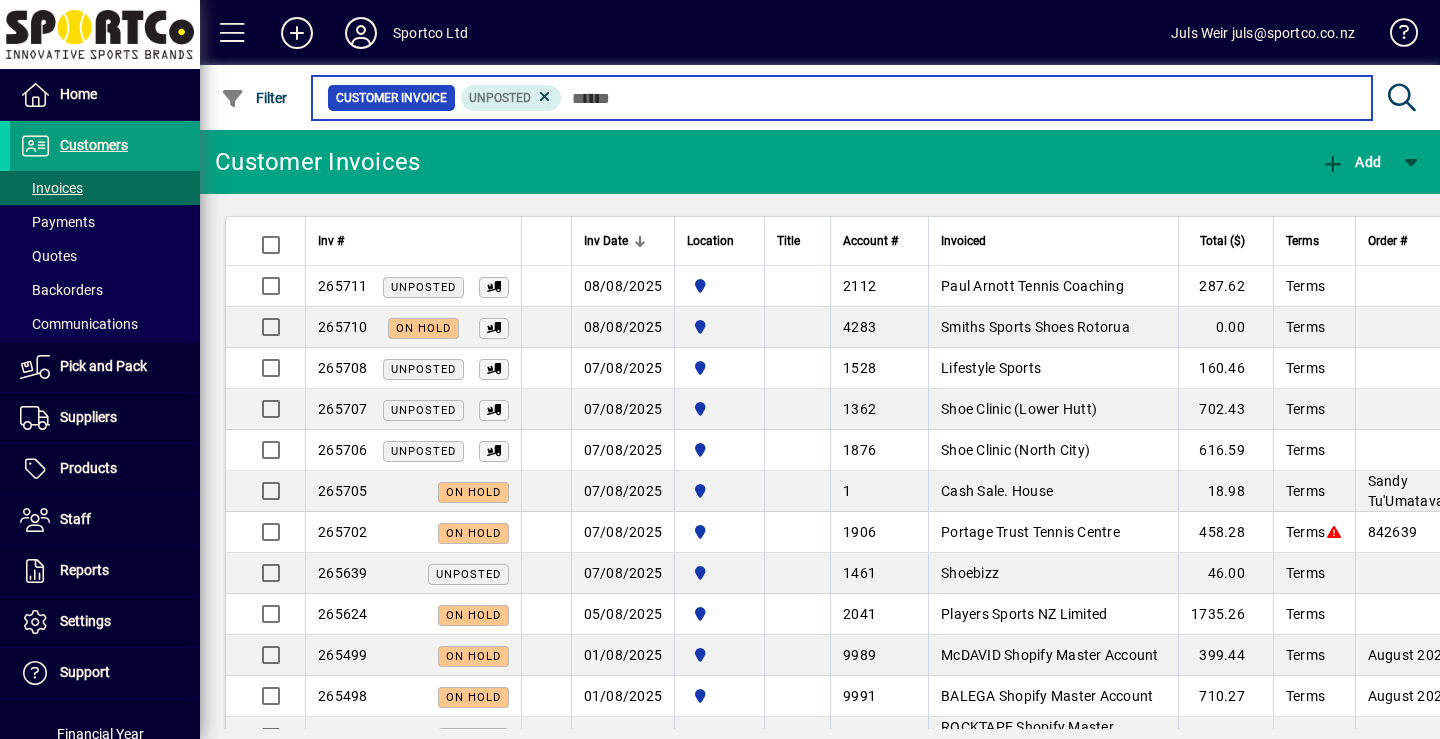 scroll, scrollTop: 0, scrollLeft: 0, axis: both 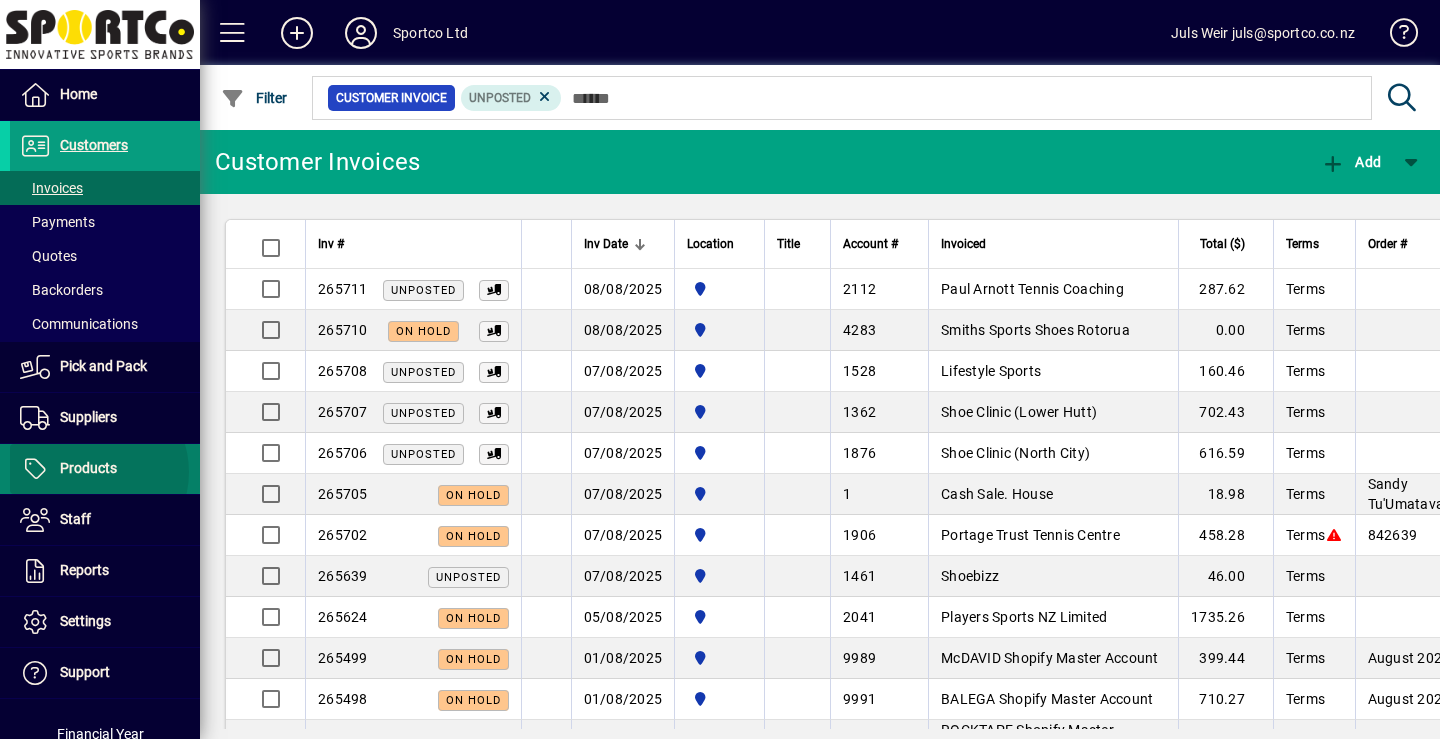 click on "Products" at bounding box center (88, 468) 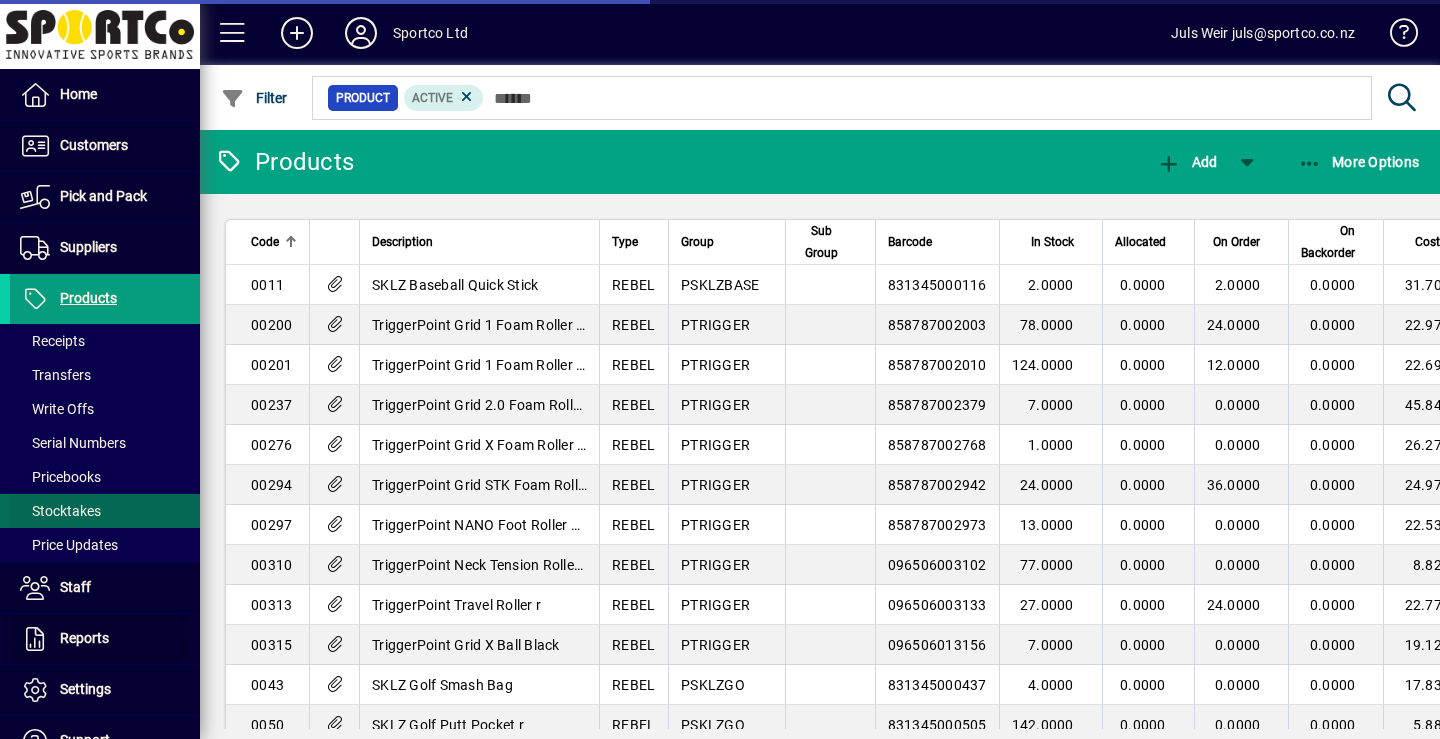 click on "Reports" at bounding box center [84, 638] 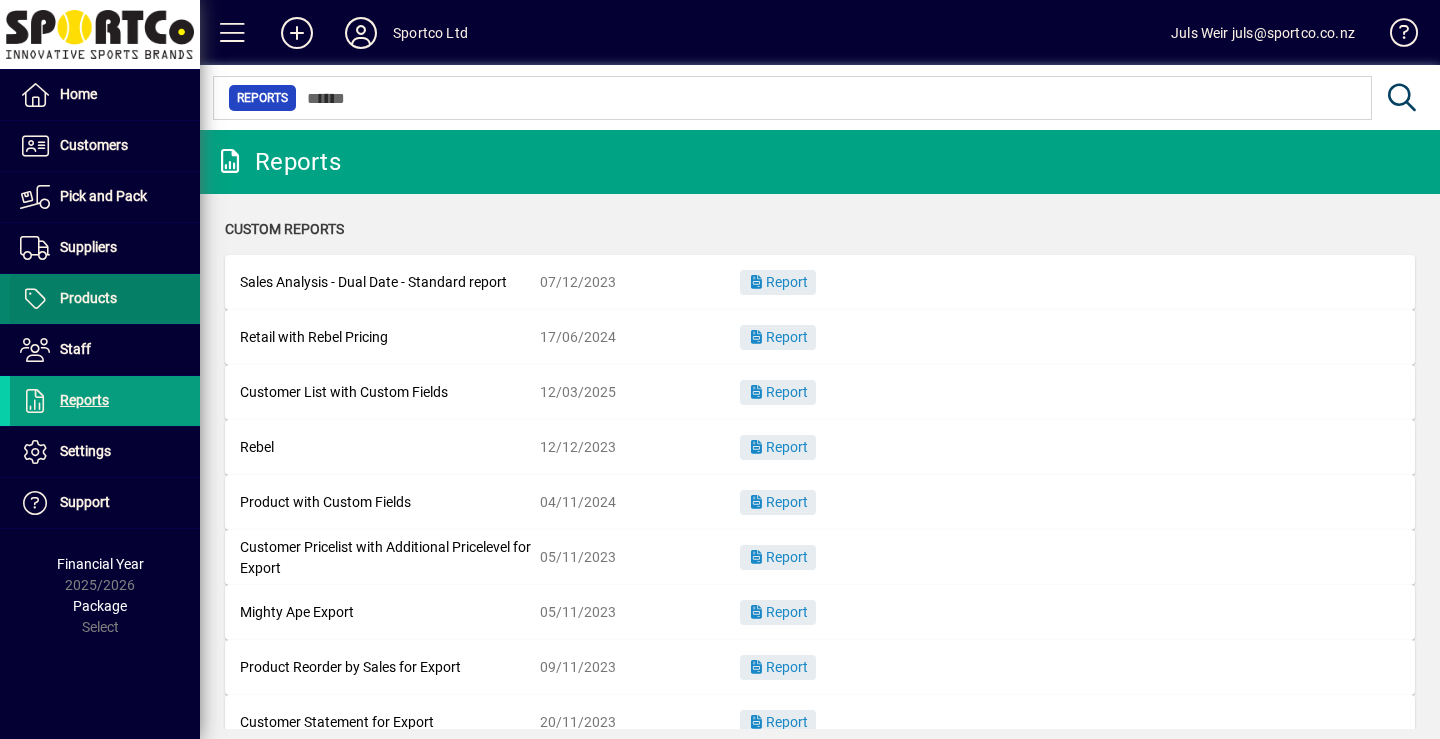 click on "Products" at bounding box center (88, 298) 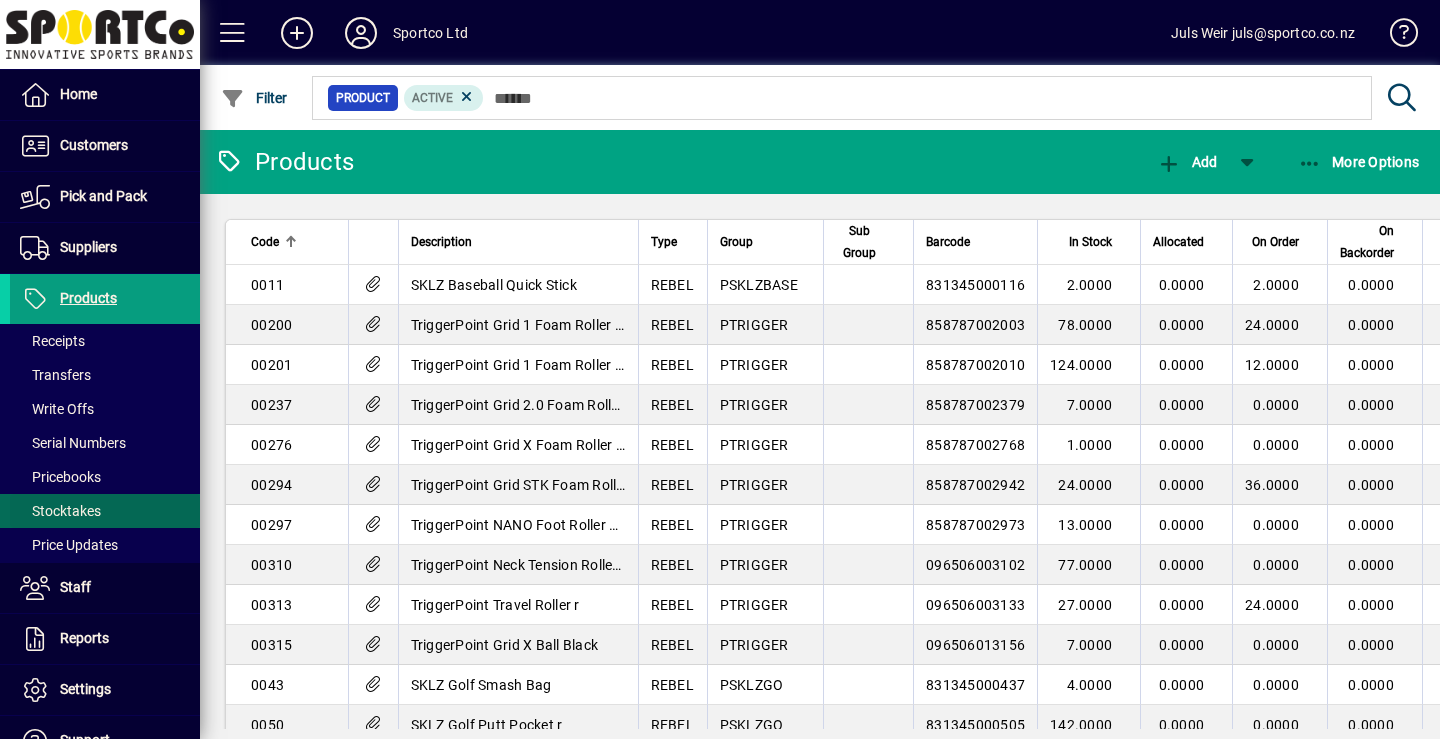 click on "Stocktakes" at bounding box center [60, 511] 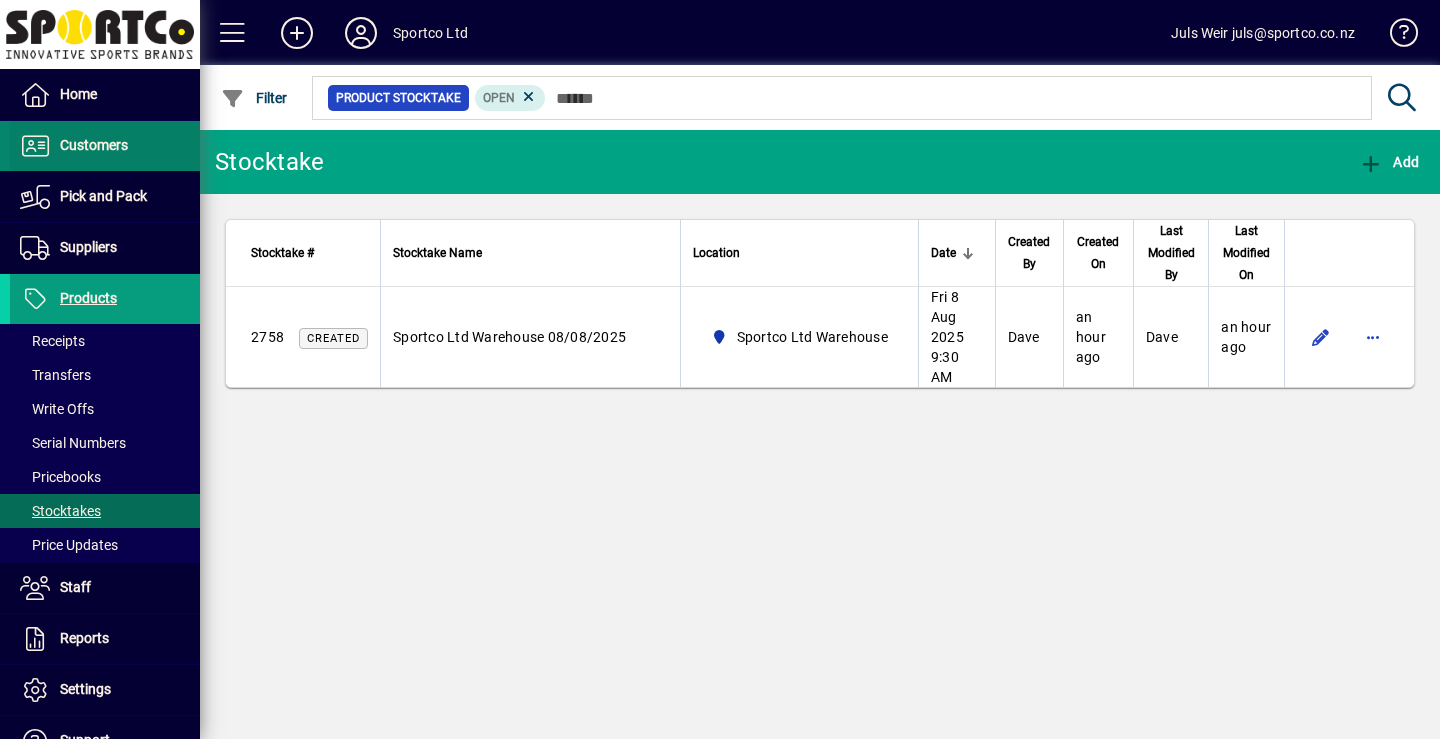 click on "Customers" at bounding box center [94, 145] 